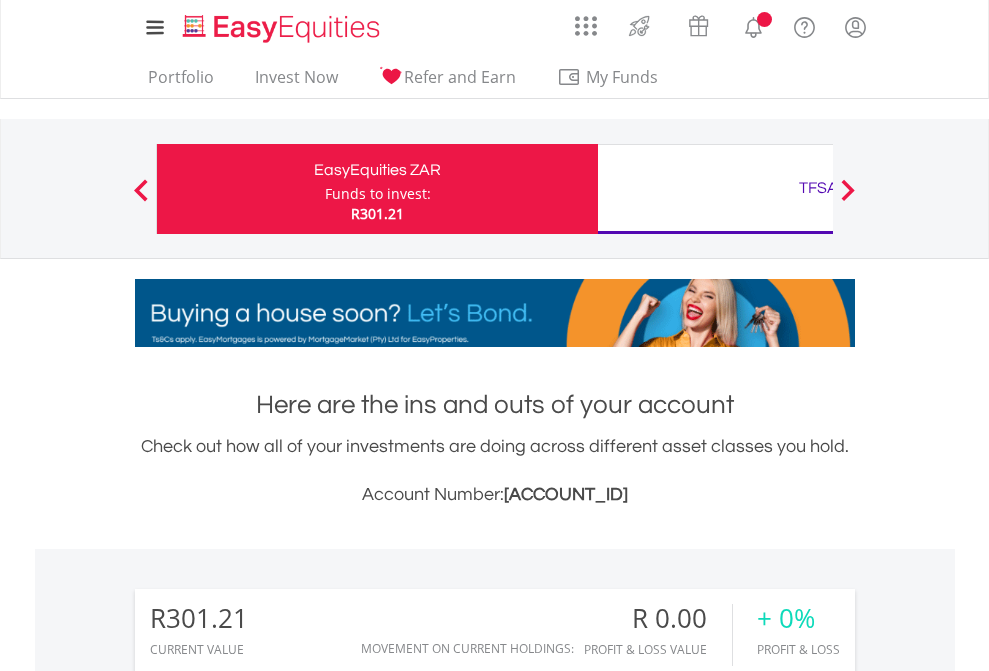 scroll, scrollTop: 0, scrollLeft: 0, axis: both 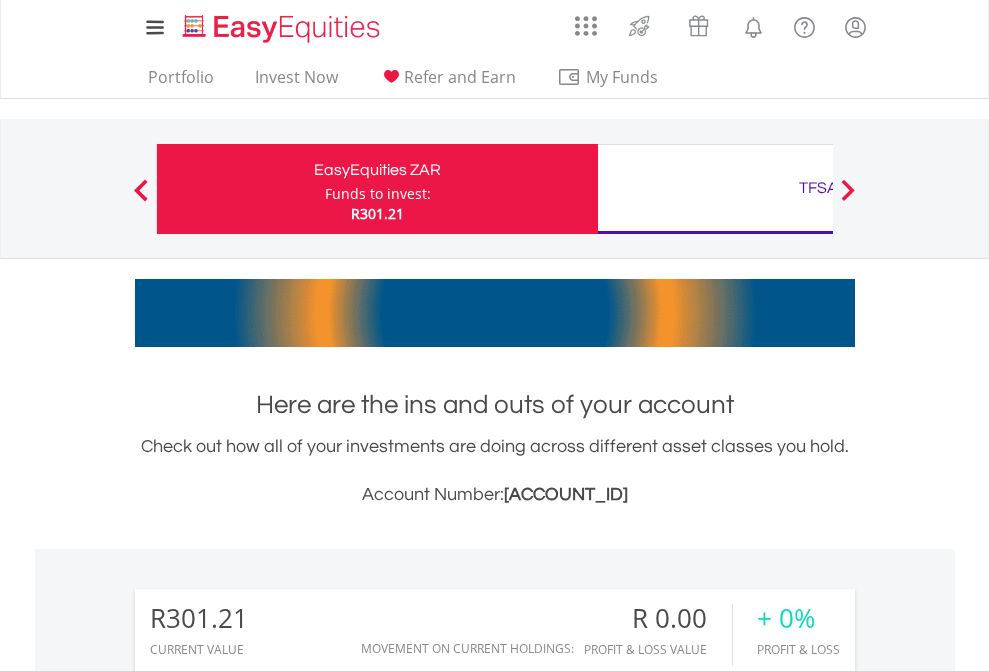 click on "Funds to invest:" at bounding box center [378, 194] 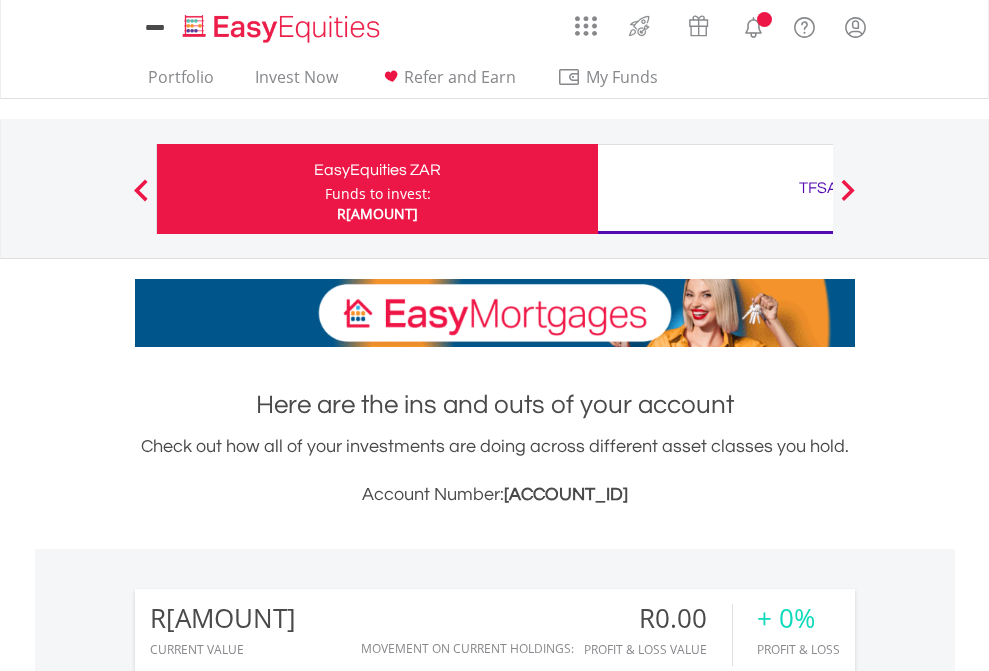 scroll, scrollTop: 0, scrollLeft: 0, axis: both 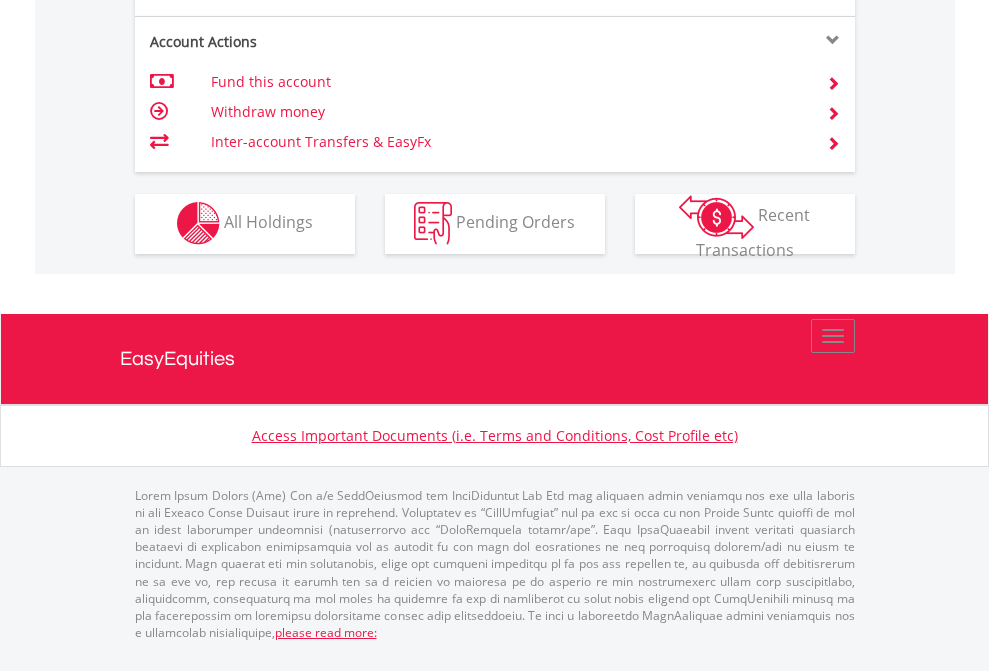 click on "Investment types" at bounding box center (706, -353) 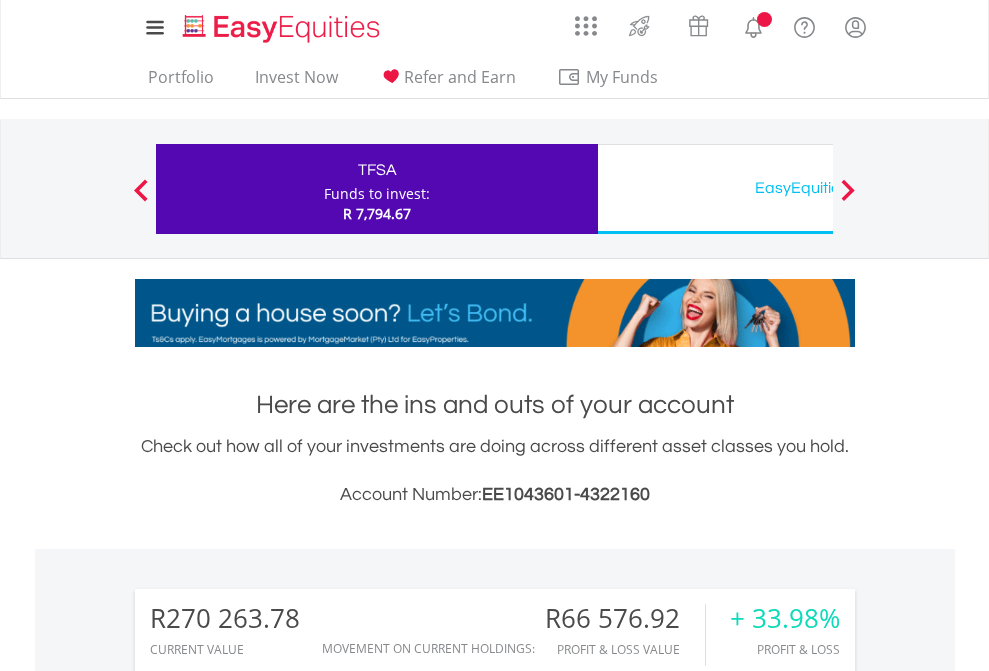 scroll, scrollTop: 0, scrollLeft: 0, axis: both 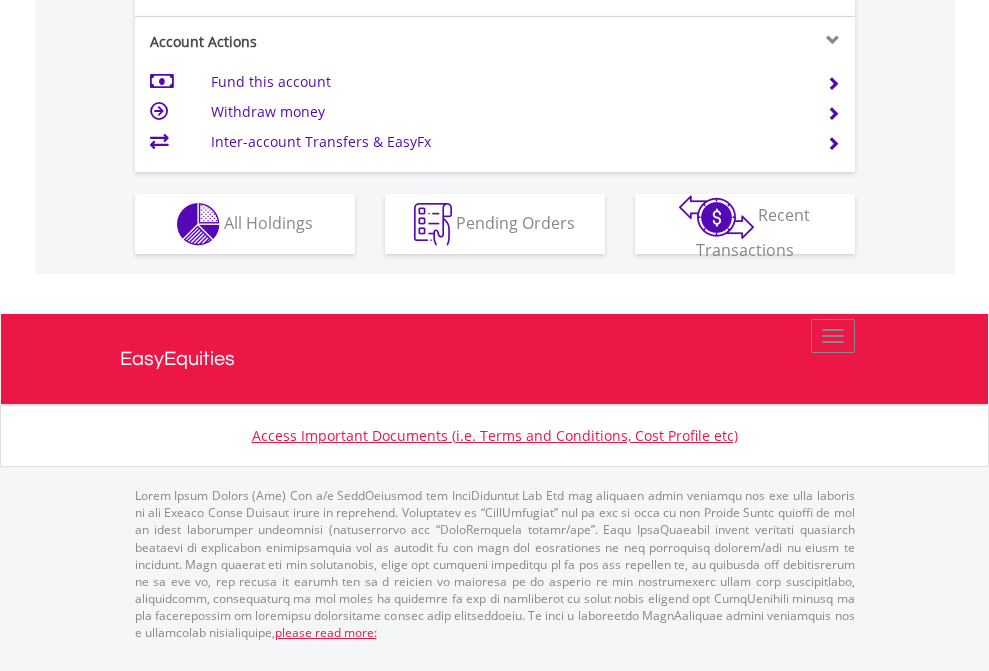 click on "Investment types" at bounding box center [706, -337] 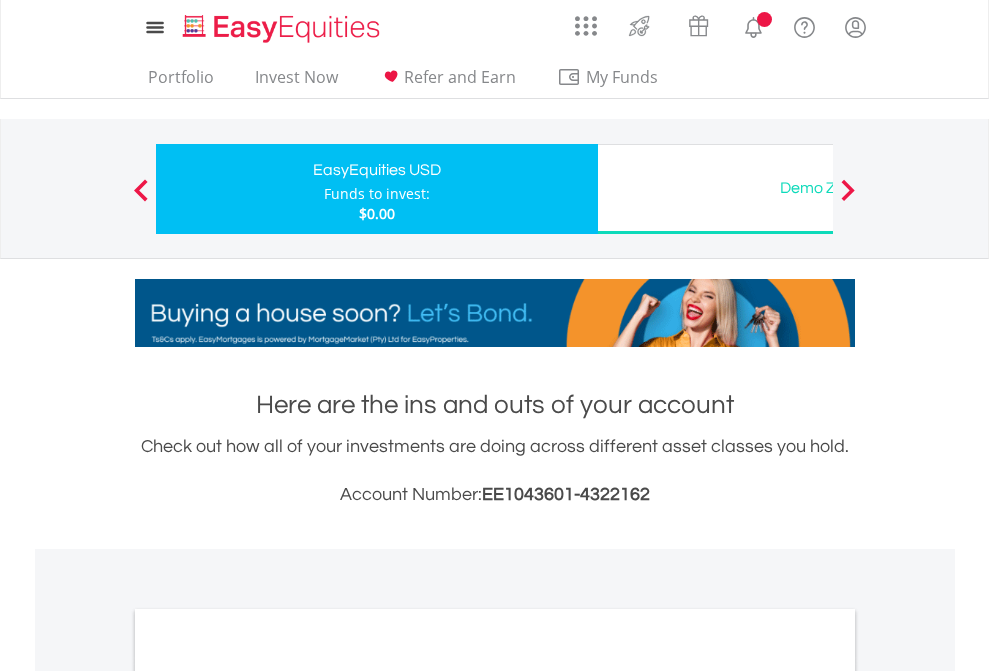 scroll, scrollTop: 0, scrollLeft: 0, axis: both 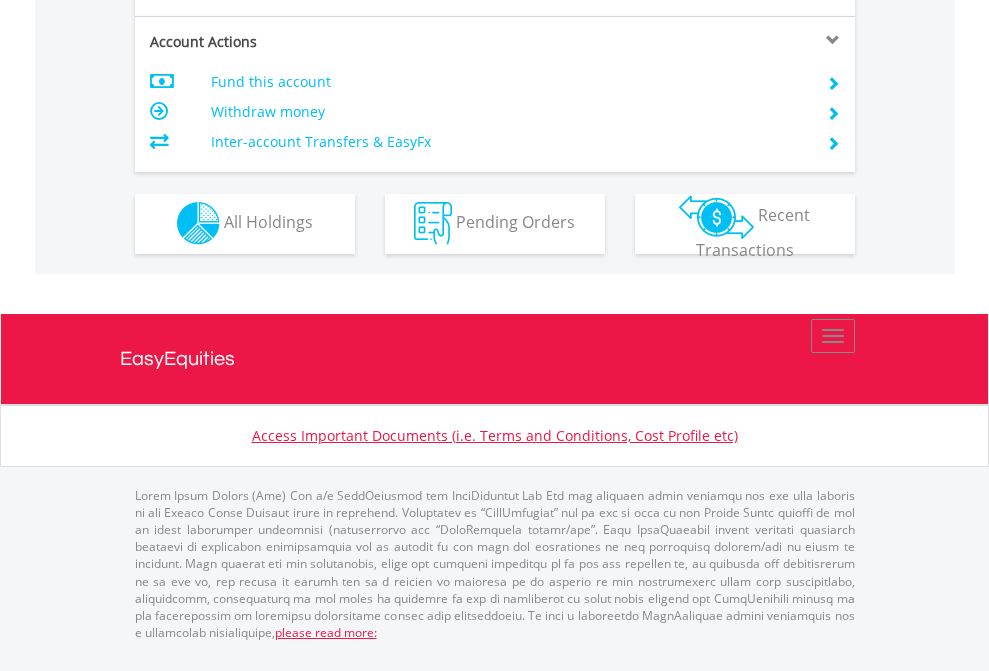 click on "Investment types" at bounding box center (706, -353) 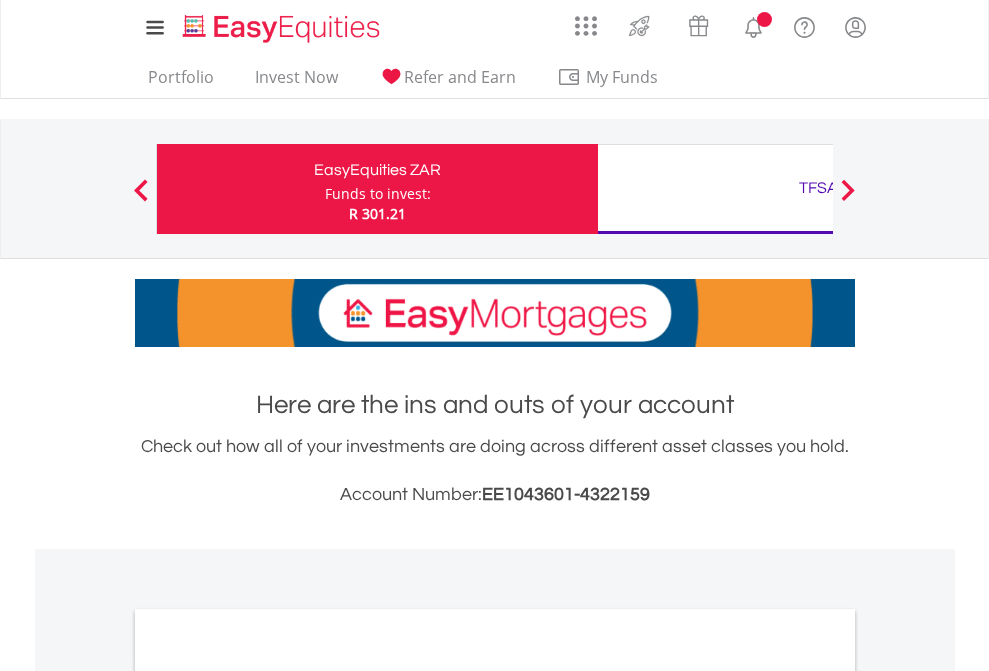 scroll, scrollTop: 0, scrollLeft: 0, axis: both 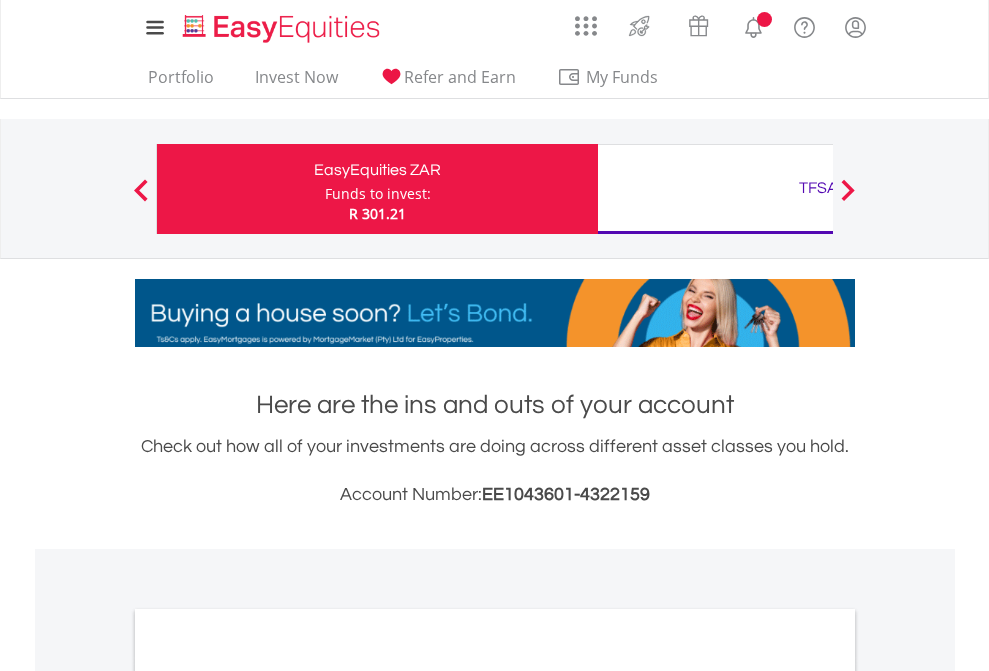 click on "All Holdings" at bounding box center (268, 1096) 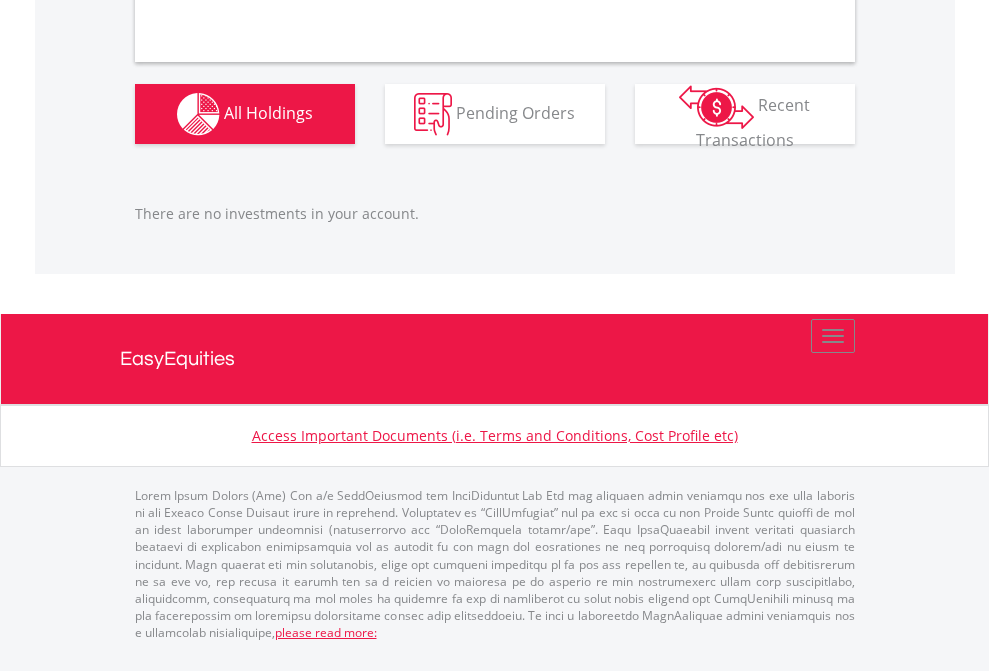 scroll, scrollTop: 1980, scrollLeft: 0, axis: vertical 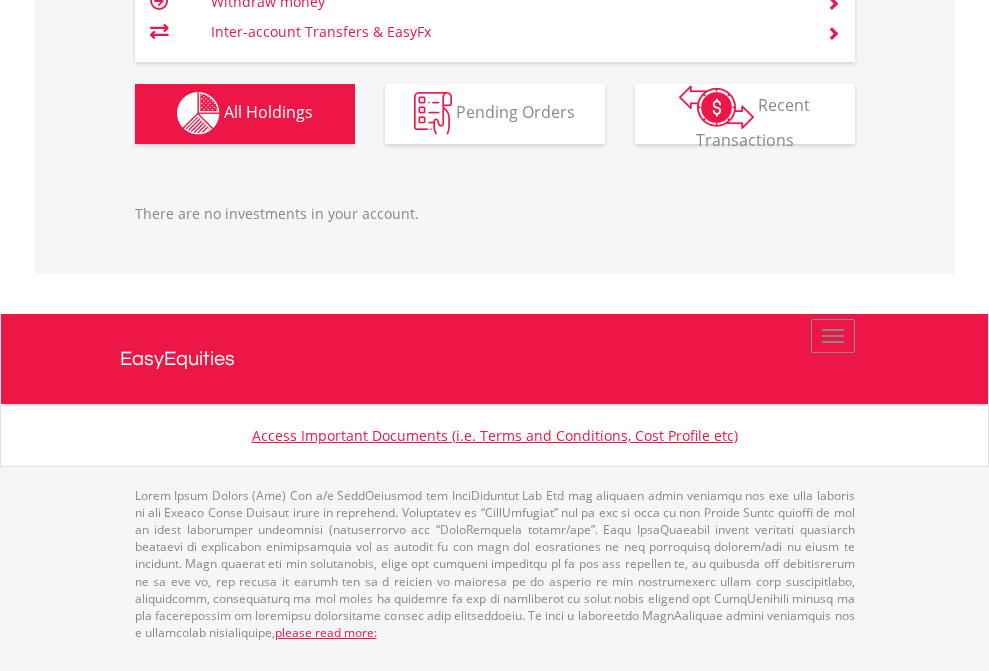 click on "TFSA" at bounding box center (818, -1142) 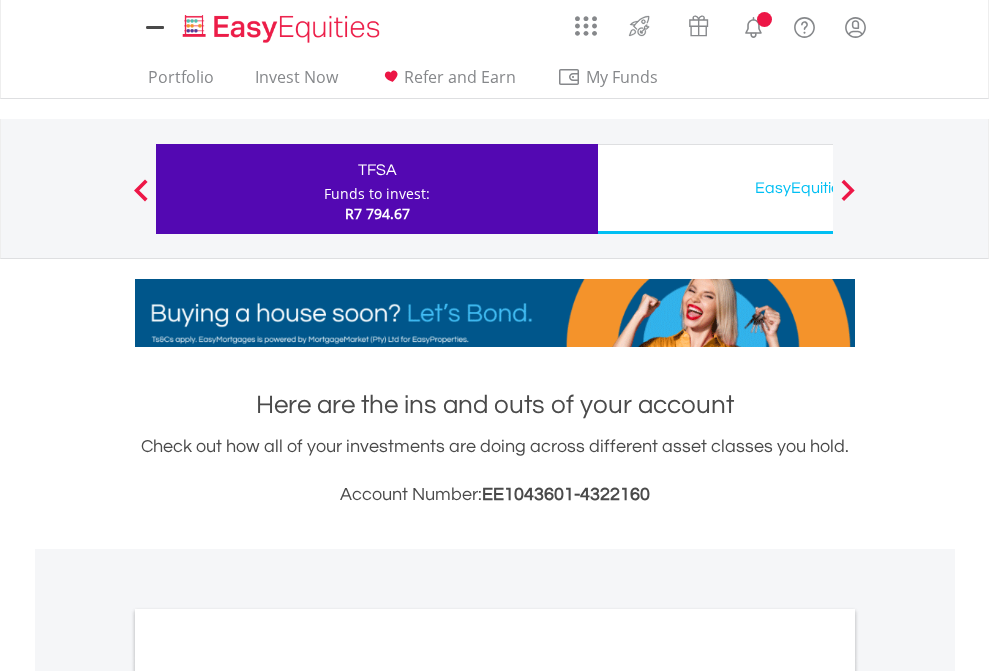 scroll, scrollTop: 1202, scrollLeft: 0, axis: vertical 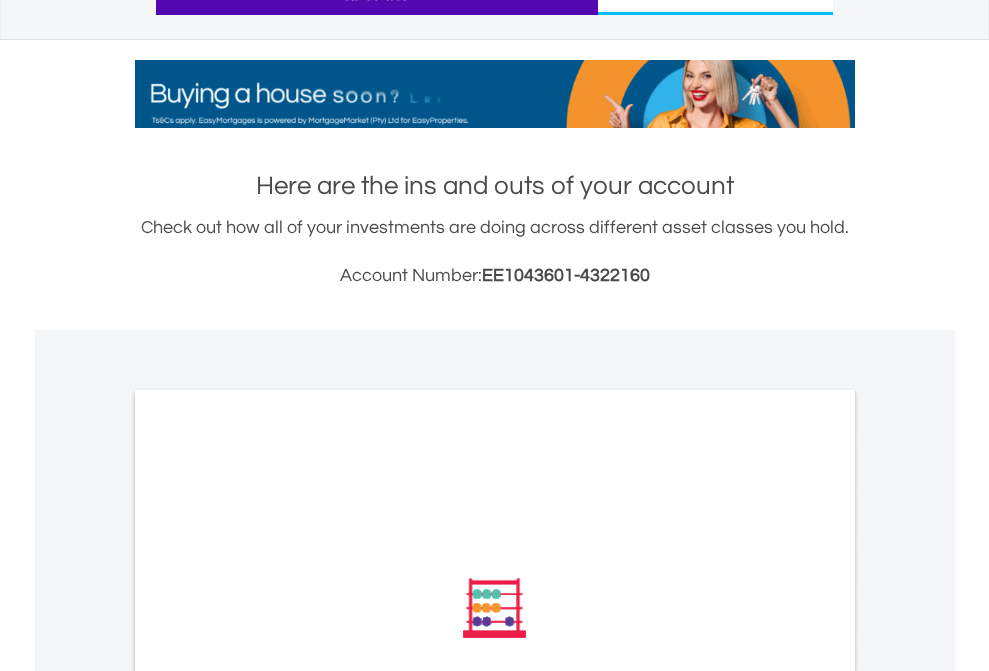 click on "All Holdings" at bounding box center [268, 877] 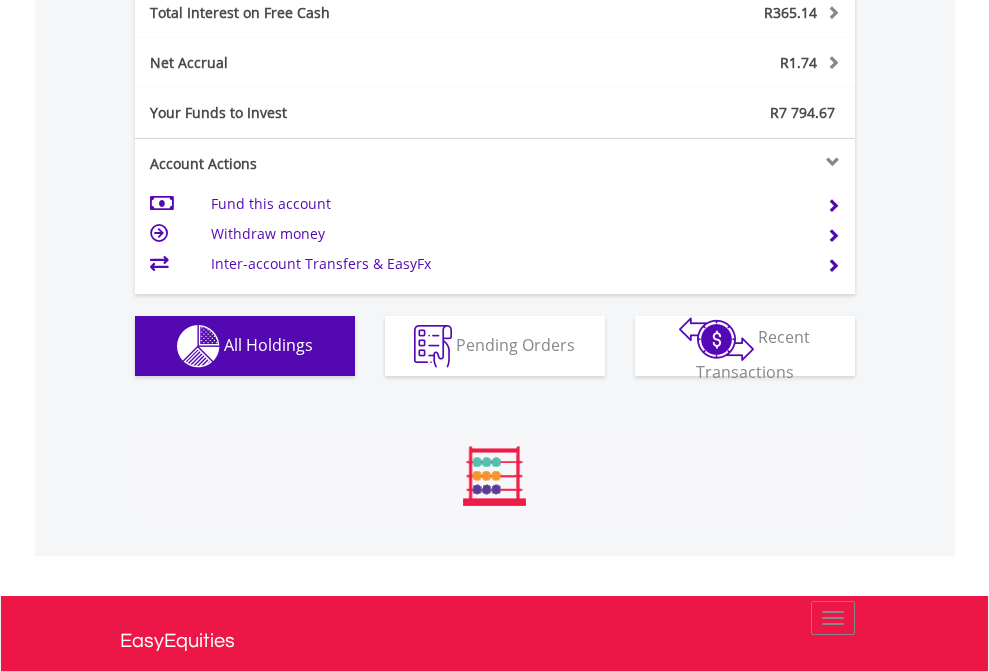 scroll, scrollTop: 999808, scrollLeft: 999687, axis: both 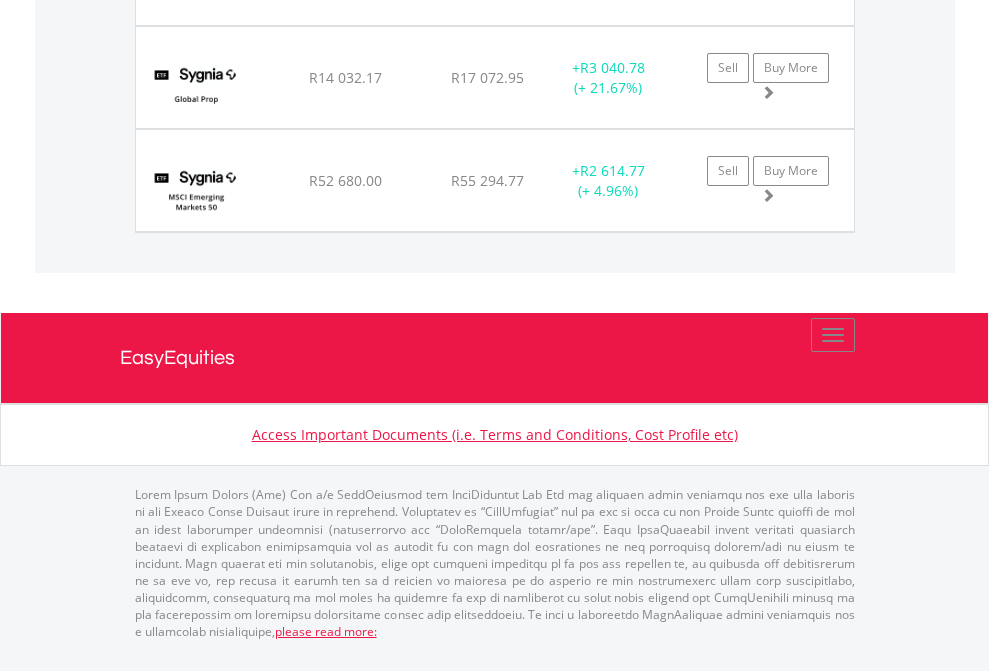 click on "EasyEquities USD" at bounding box center [818, -1934] 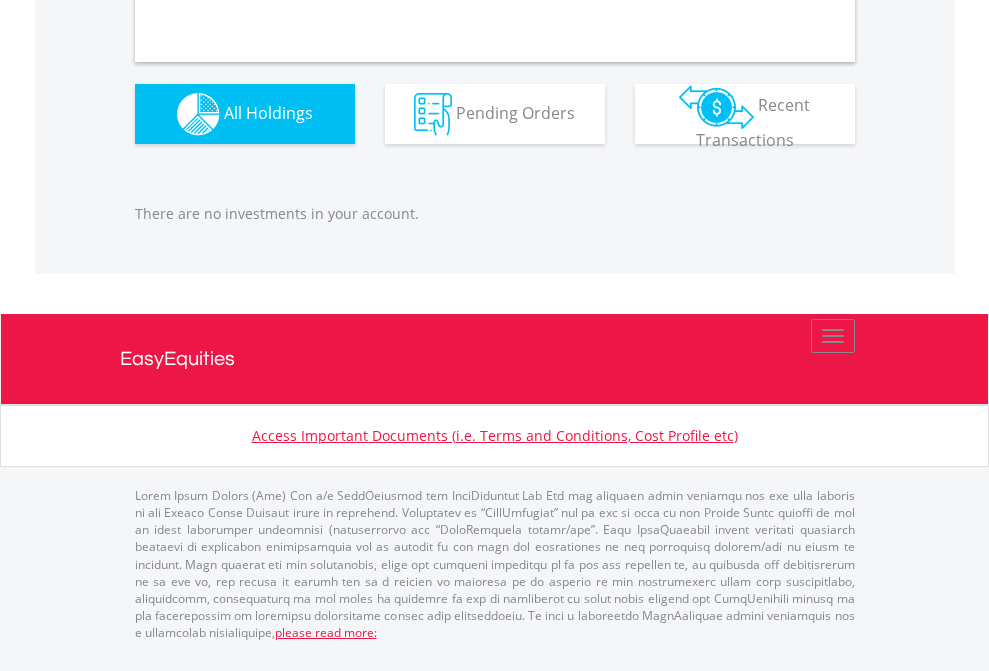 scroll, scrollTop: 1980, scrollLeft: 0, axis: vertical 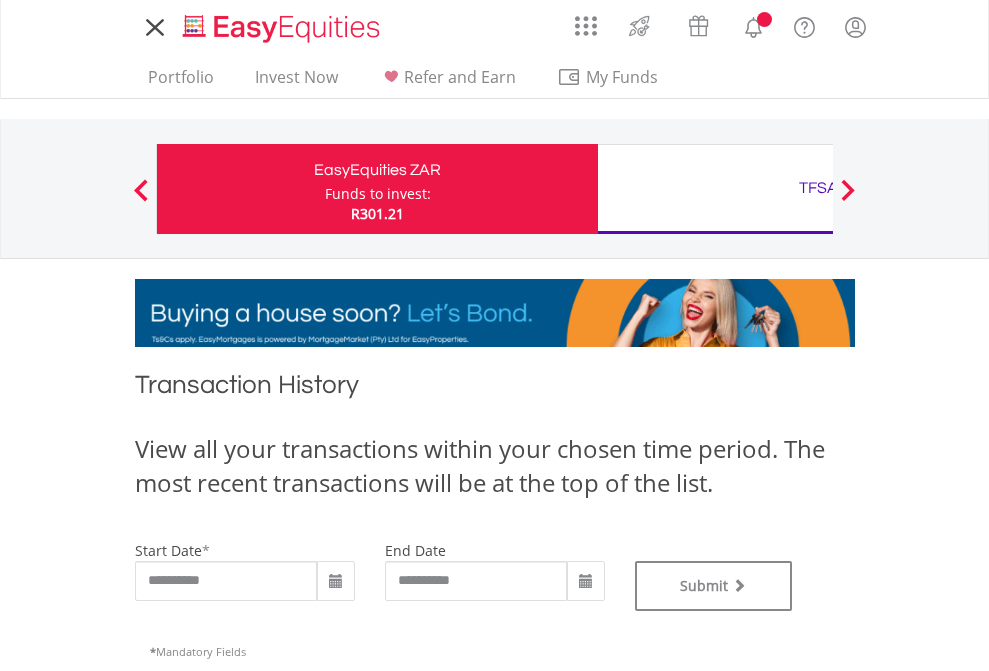 type on "**********" 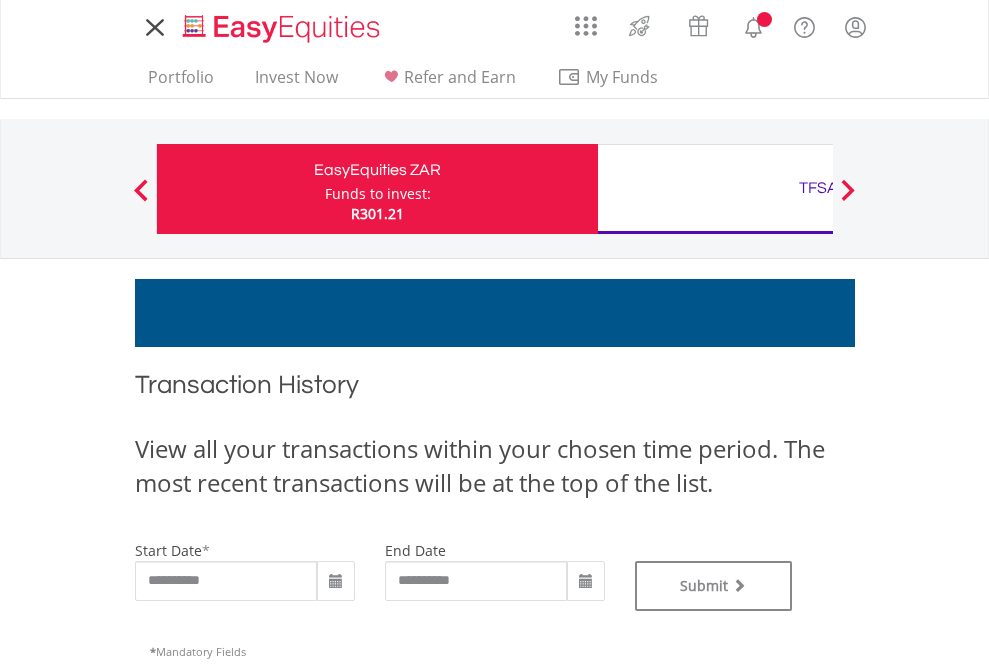 type on "**********" 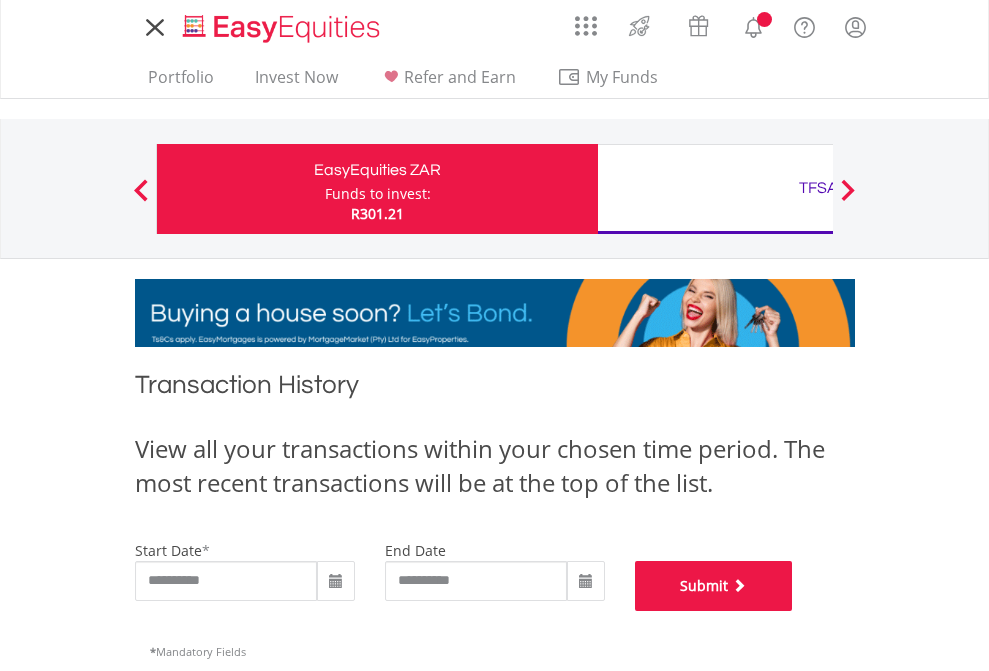 click on "Submit" at bounding box center (714, 586) 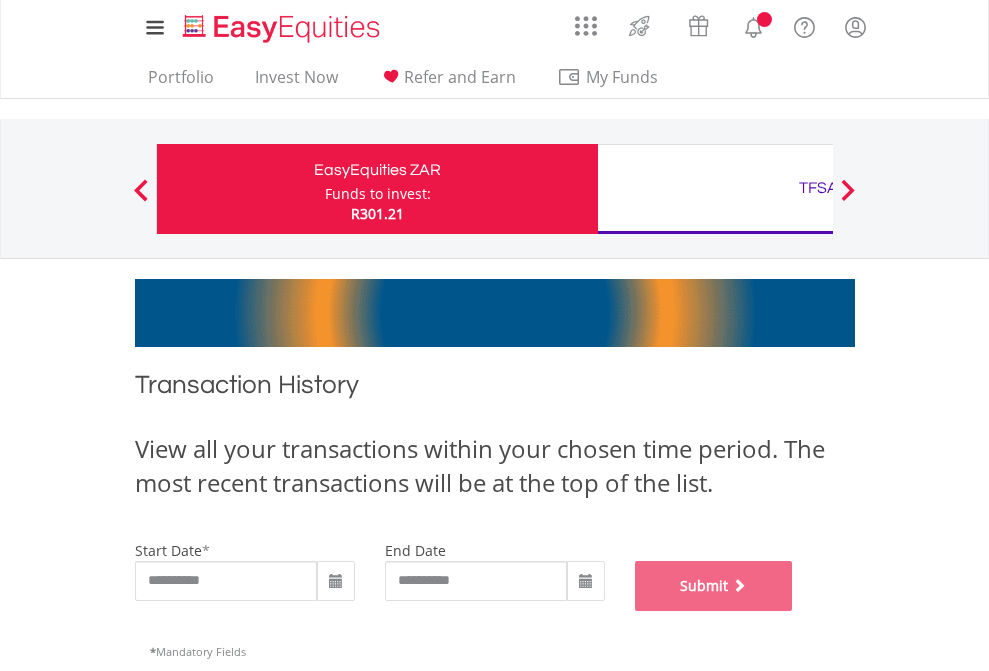 scroll, scrollTop: 811, scrollLeft: 0, axis: vertical 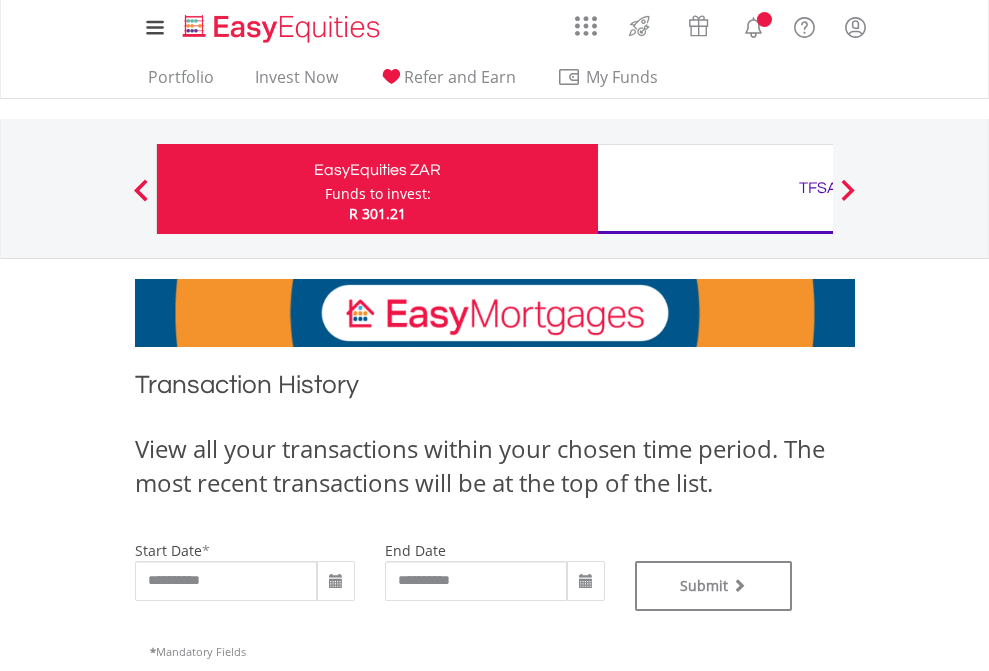 click on "TFSA" at bounding box center (818, 188) 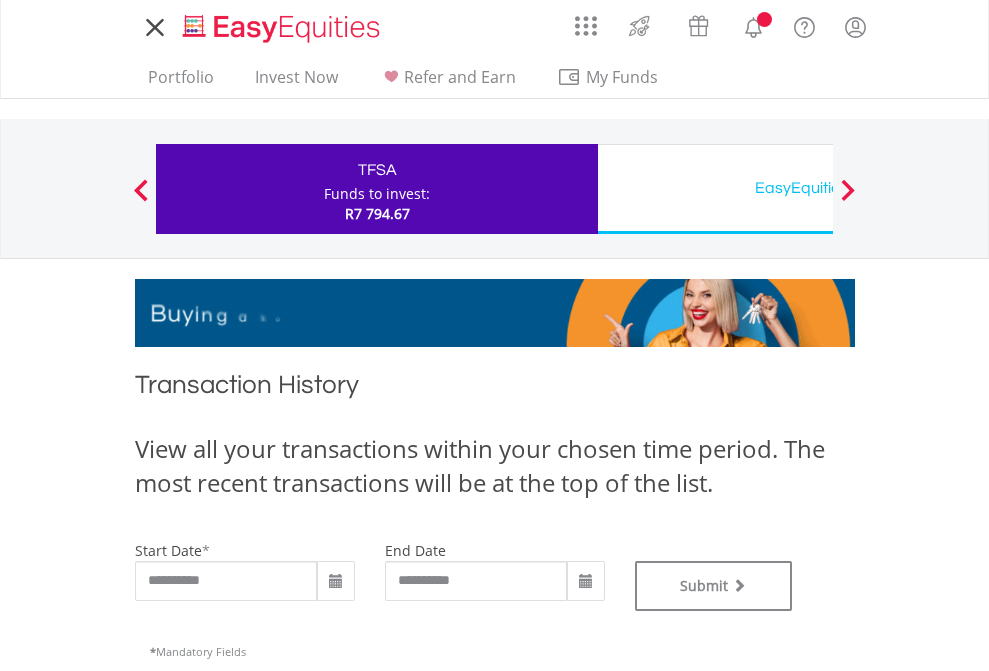 scroll, scrollTop: 0, scrollLeft: 0, axis: both 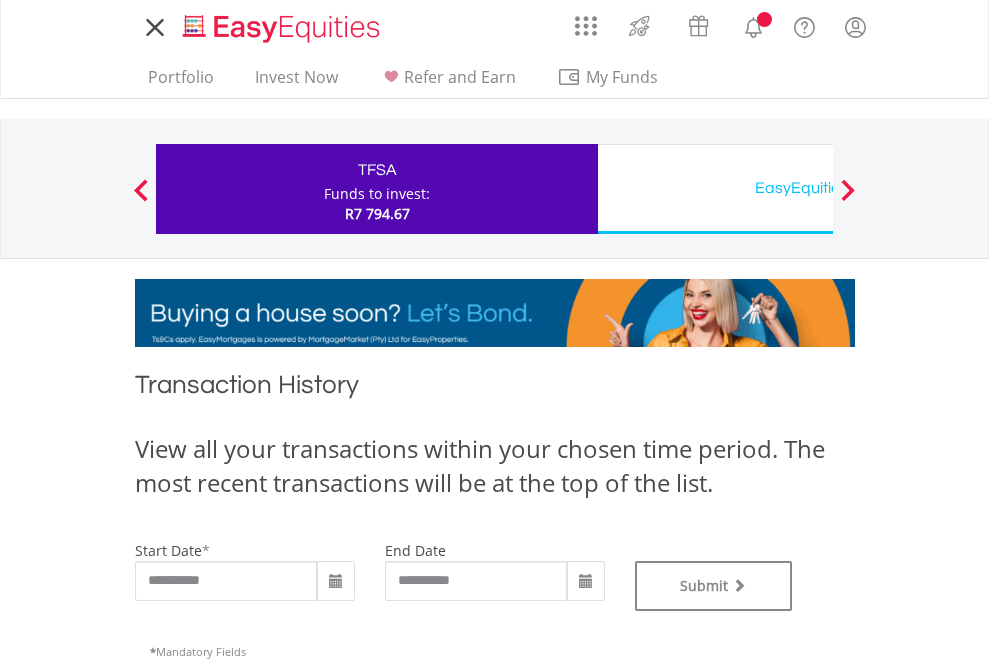 type on "**********" 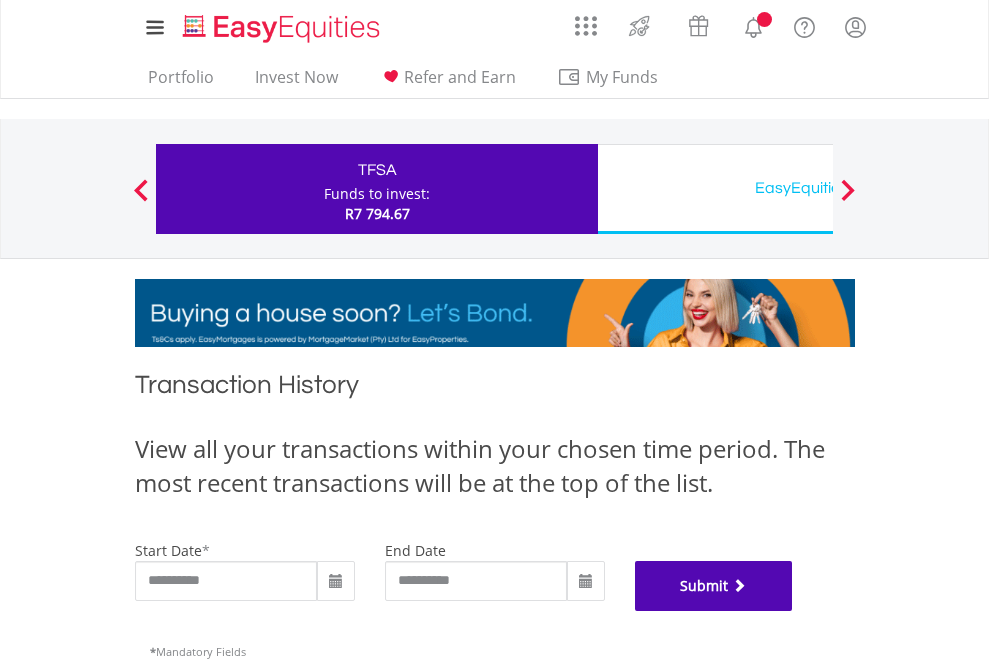 click on "Submit" at bounding box center (714, 586) 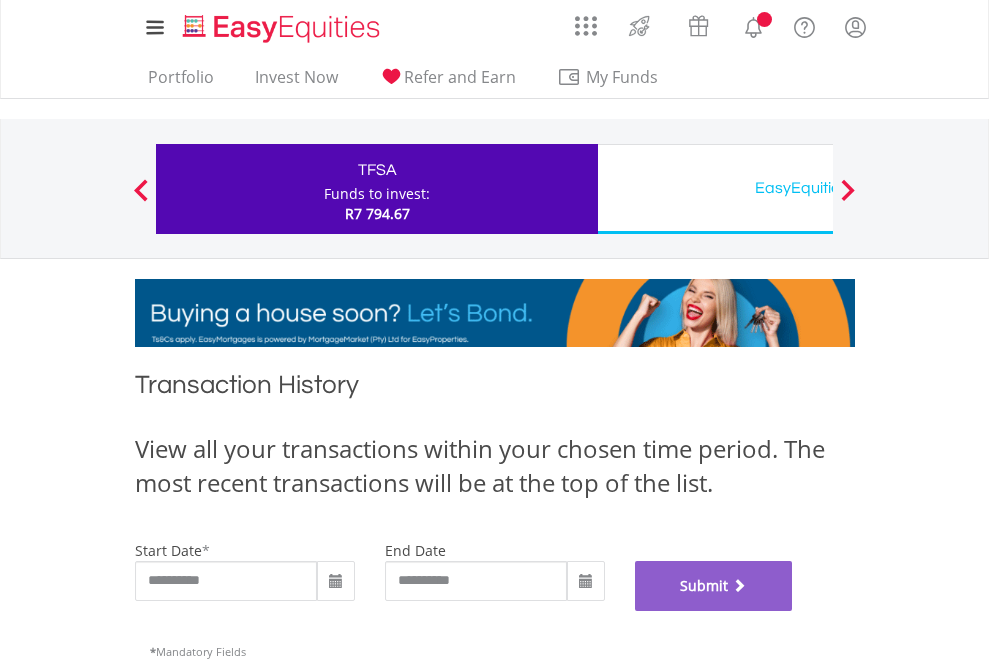 scroll, scrollTop: 811, scrollLeft: 0, axis: vertical 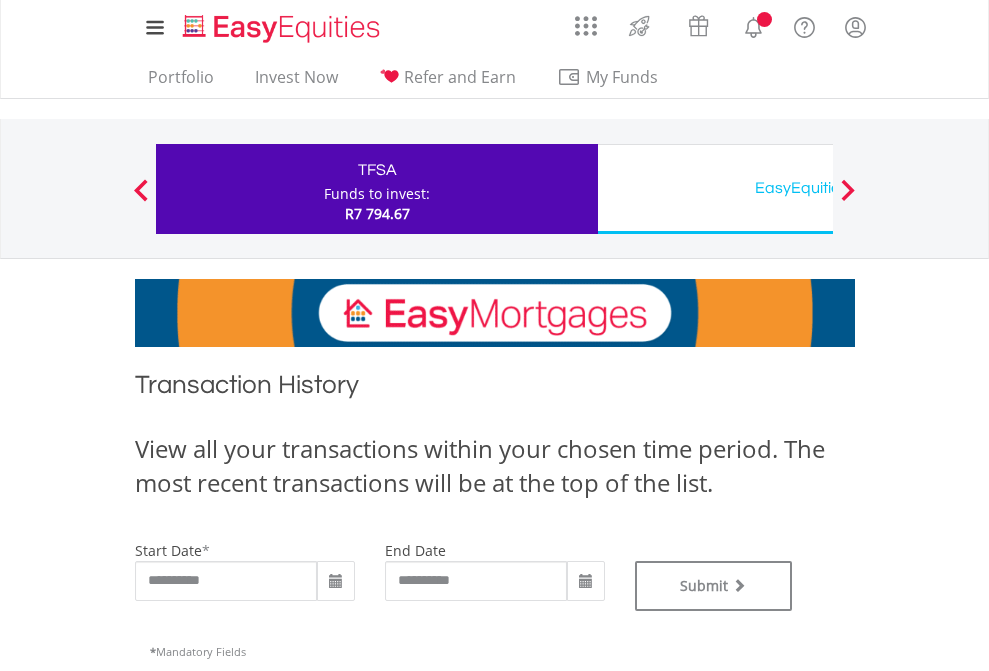 click on "EasyEquities USD" at bounding box center [818, 188] 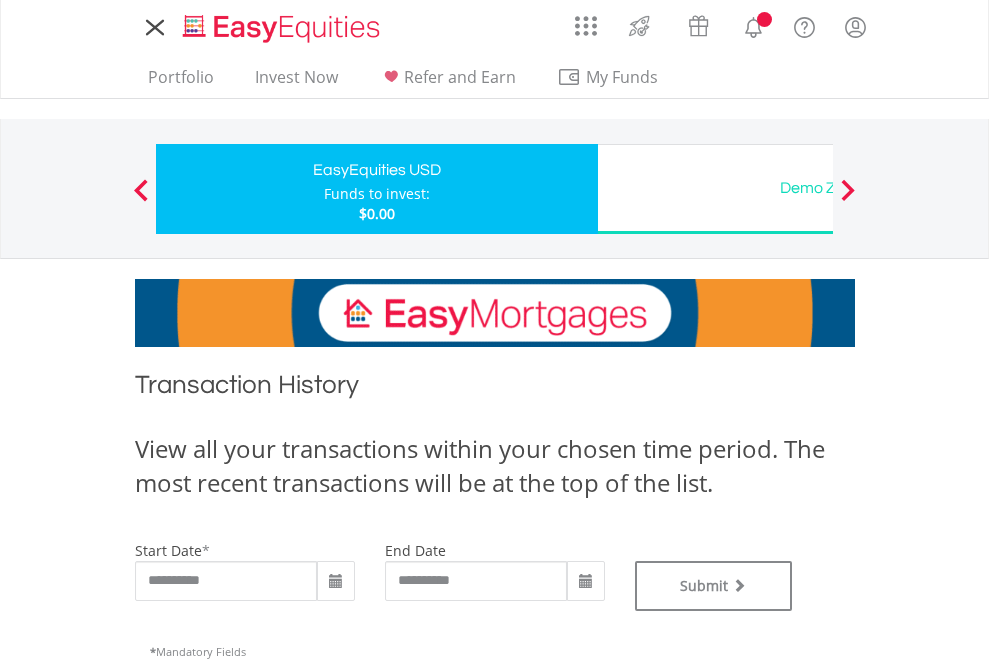 scroll, scrollTop: 0, scrollLeft: 0, axis: both 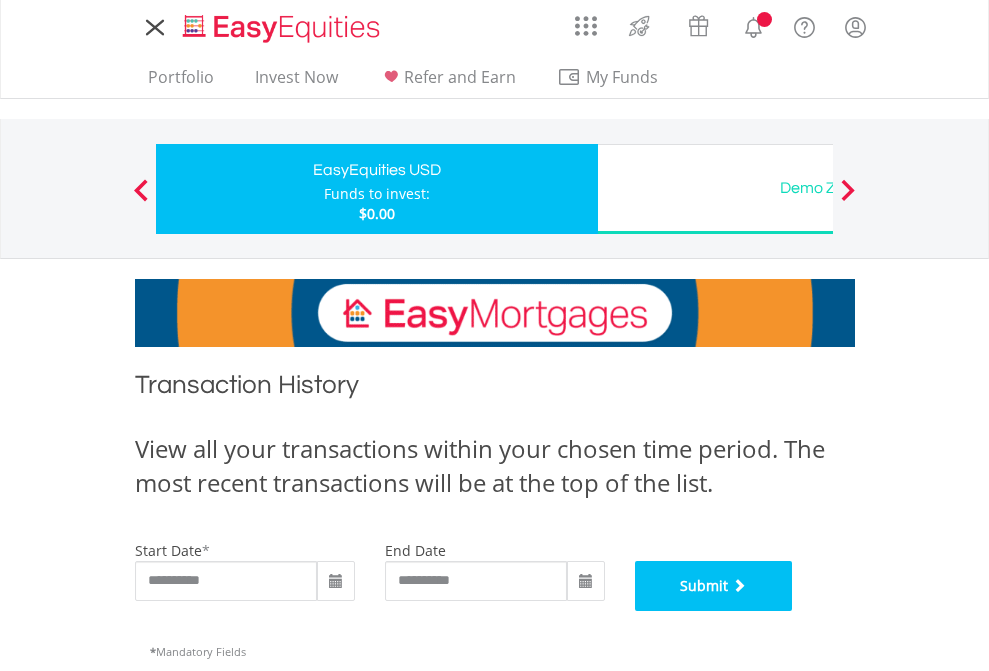 click on "Submit" at bounding box center (714, 586) 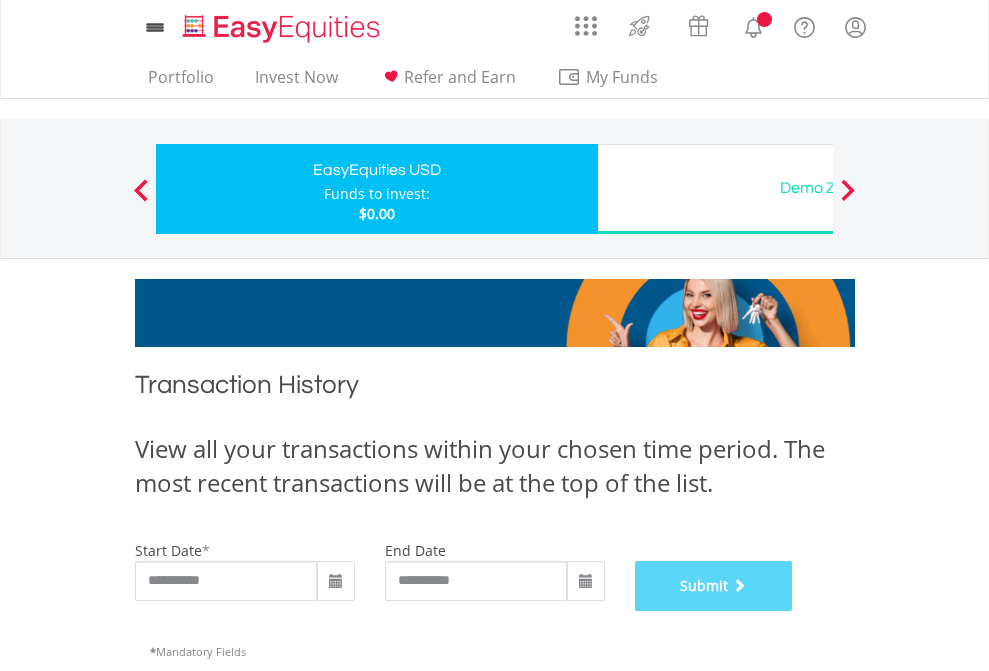 scroll, scrollTop: 811, scrollLeft: 0, axis: vertical 